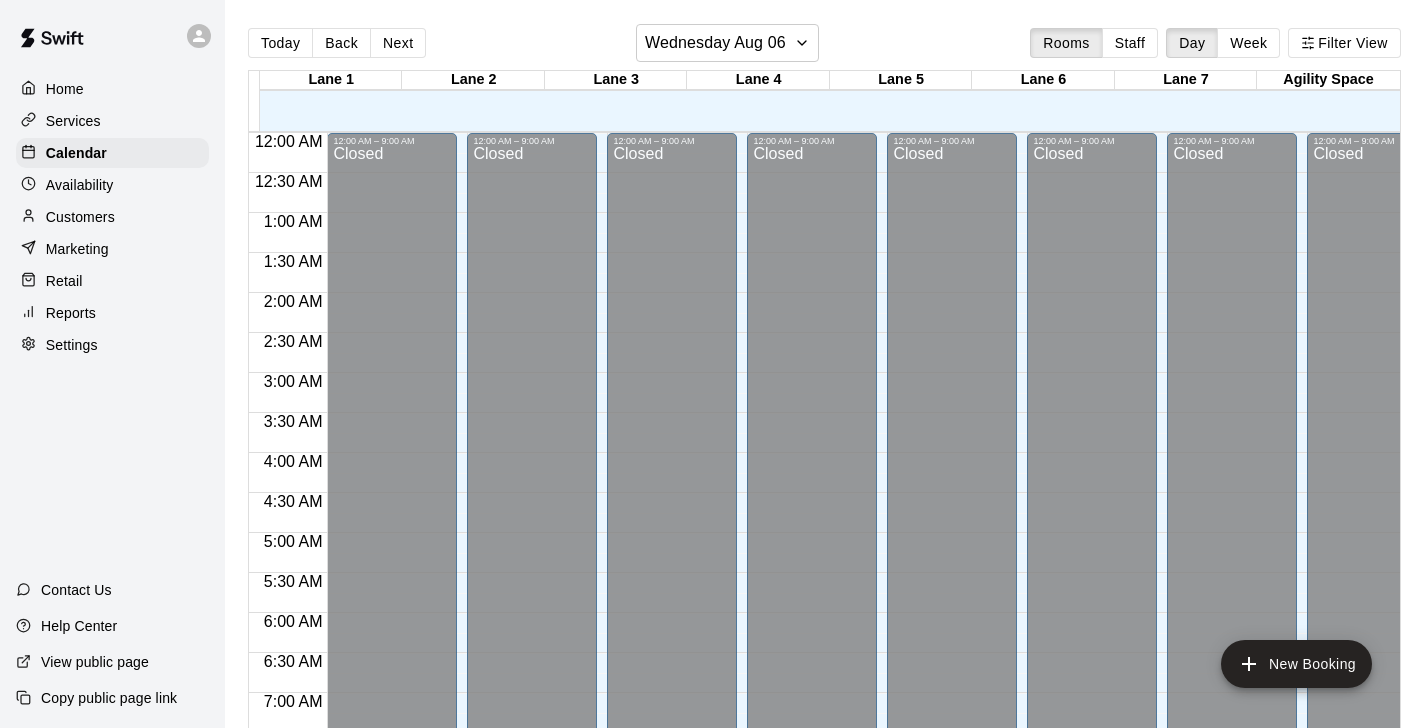 scroll, scrollTop: 0, scrollLeft: 0, axis: both 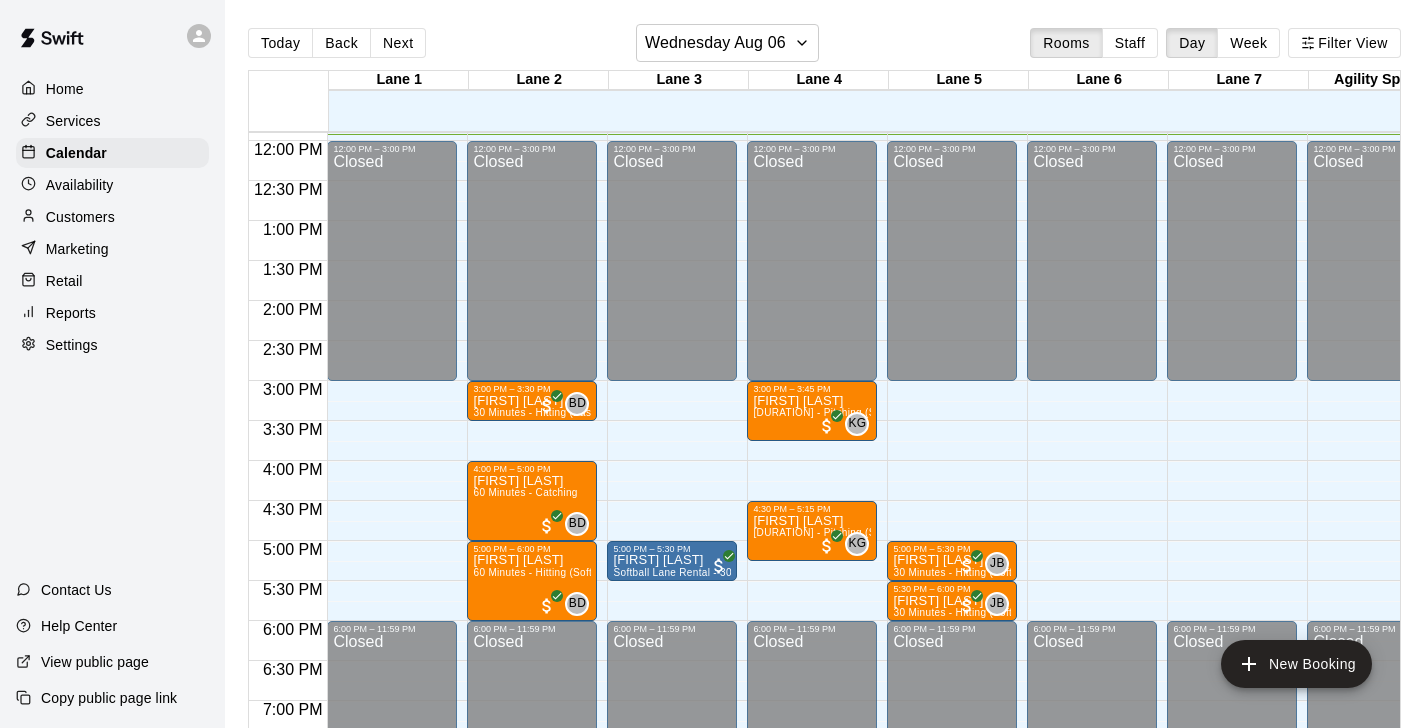 click on "Customers" at bounding box center (80, 217) 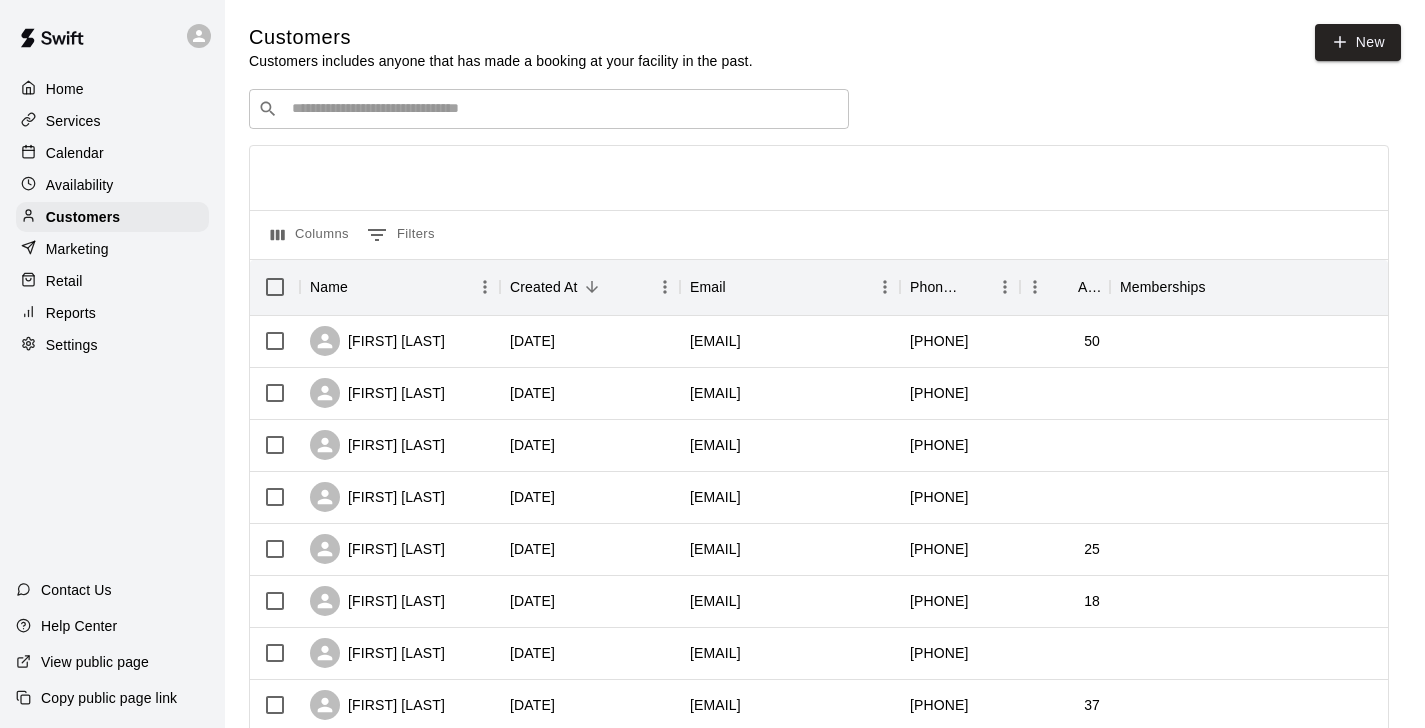 click at bounding box center (563, 109) 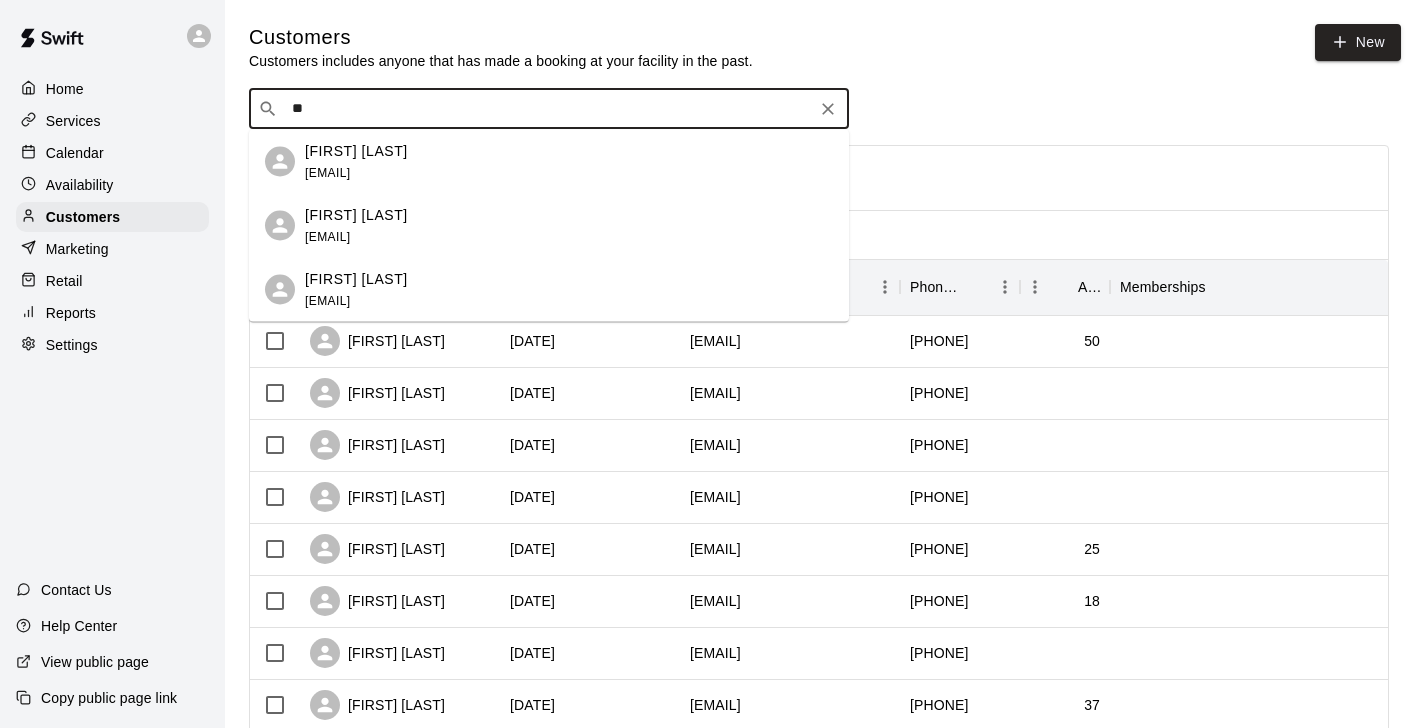 type on "*" 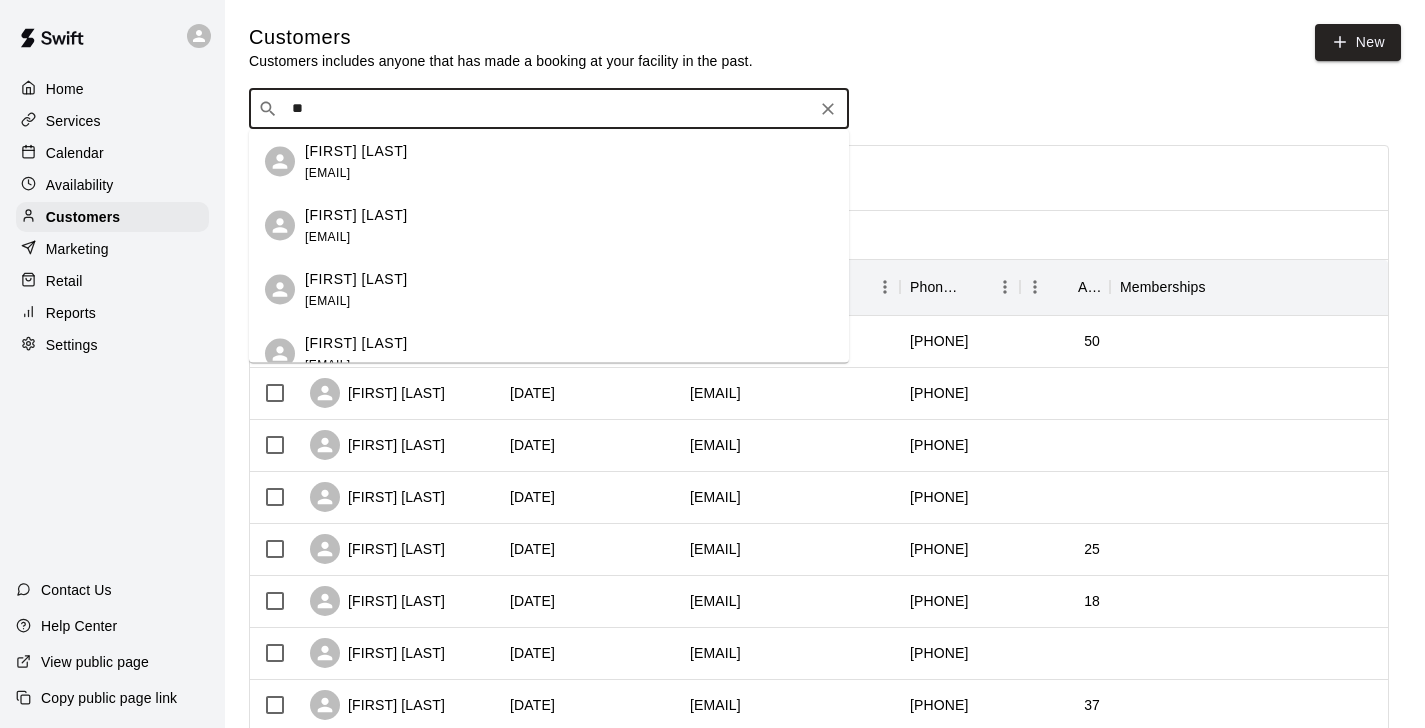 type on "*" 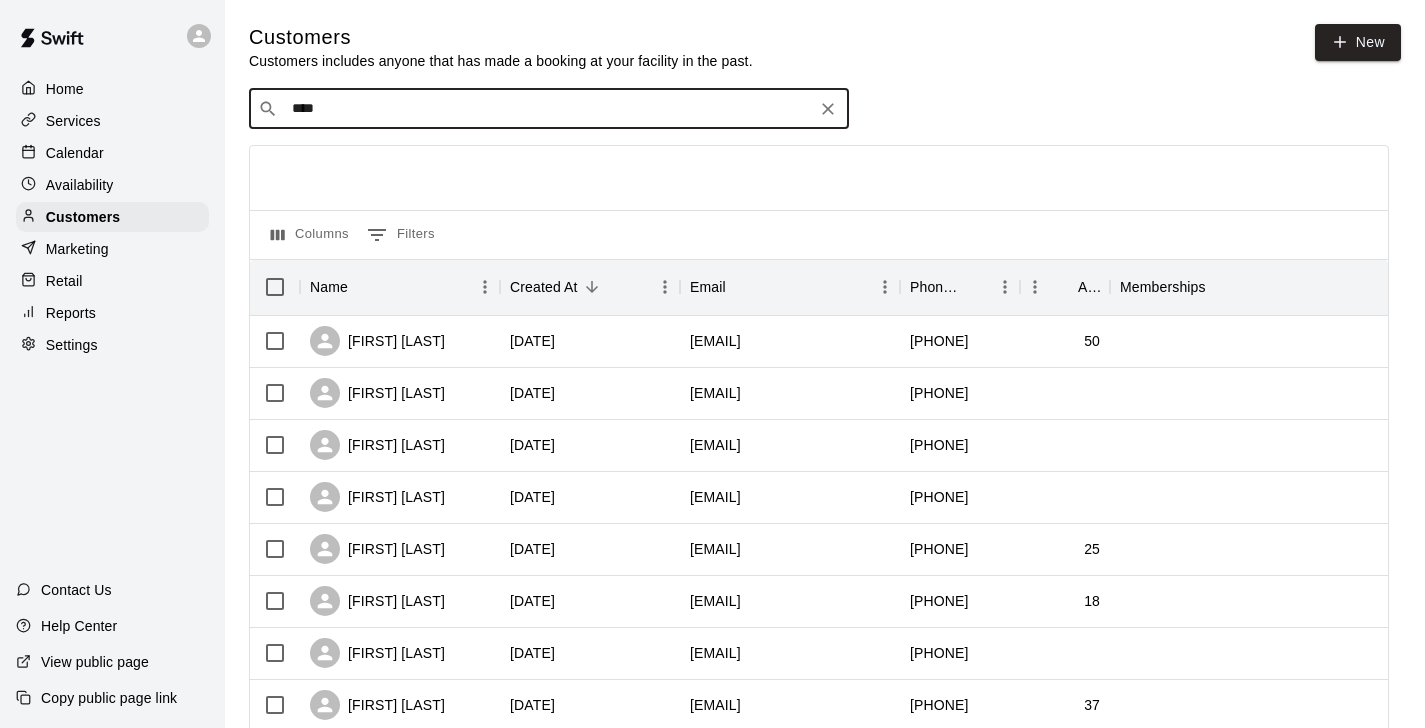 type on "*****" 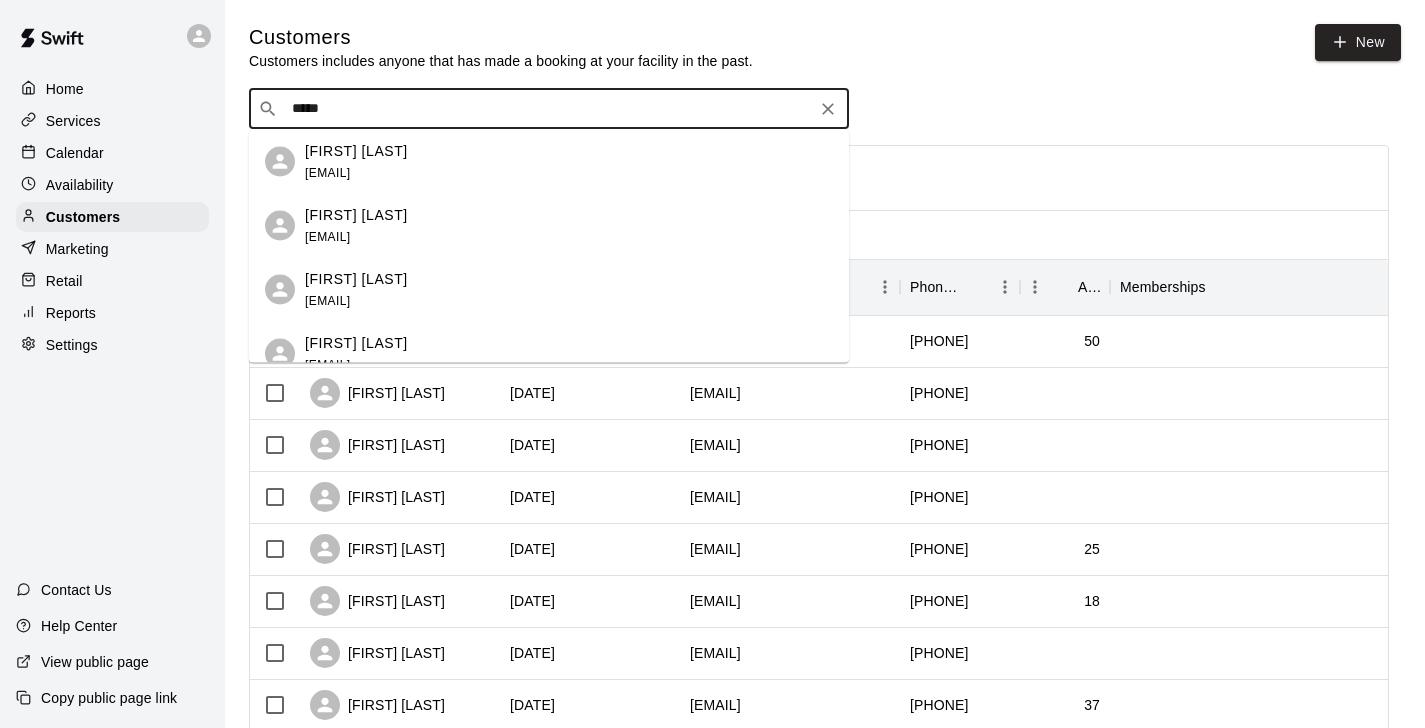 click on "[EMAIL]" at bounding box center [327, 172] 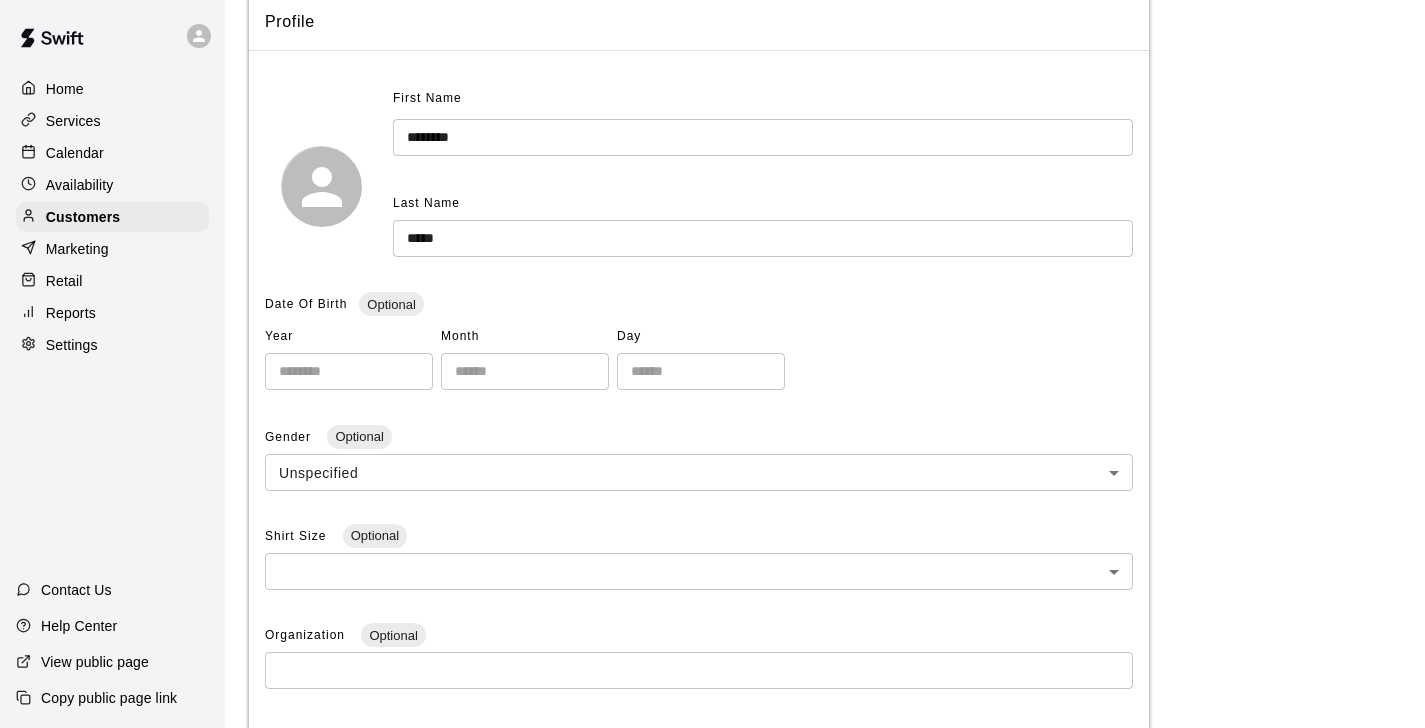 scroll, scrollTop: 0, scrollLeft: 0, axis: both 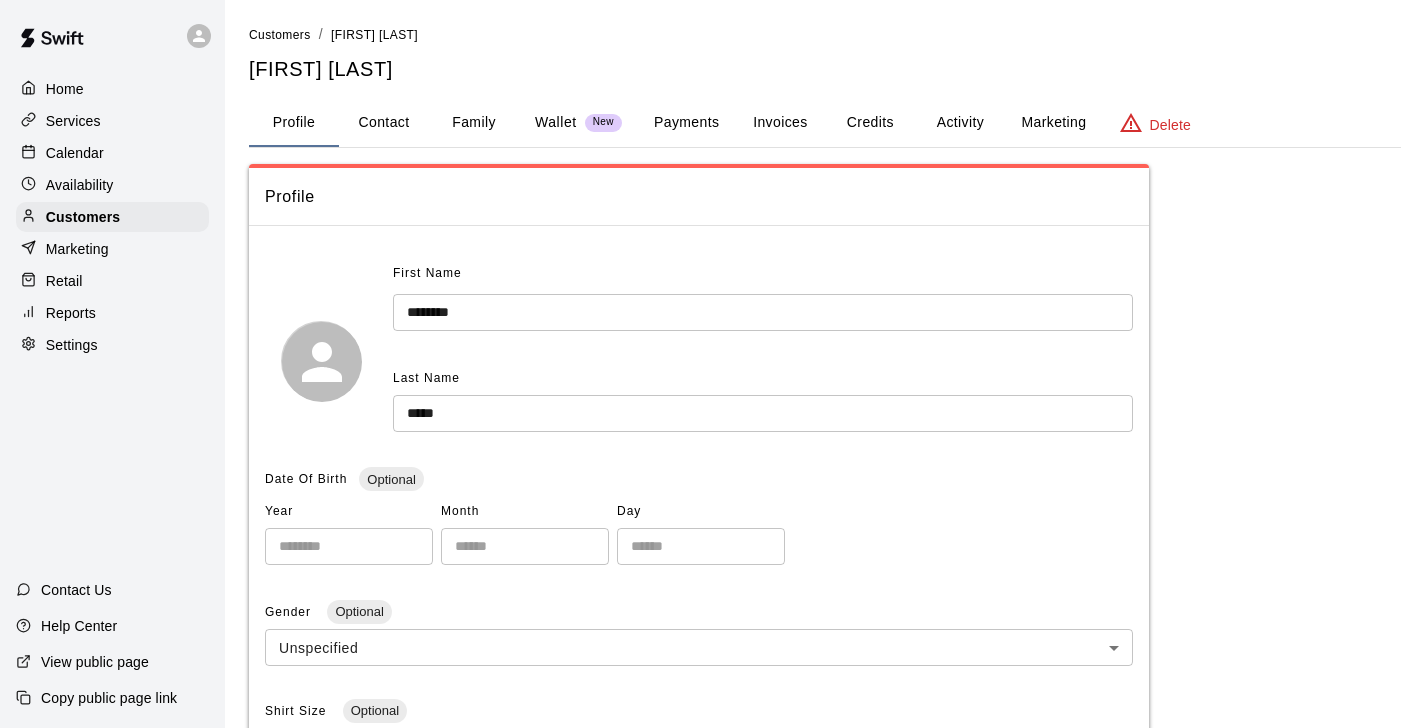 click on "Contact" at bounding box center [384, 123] 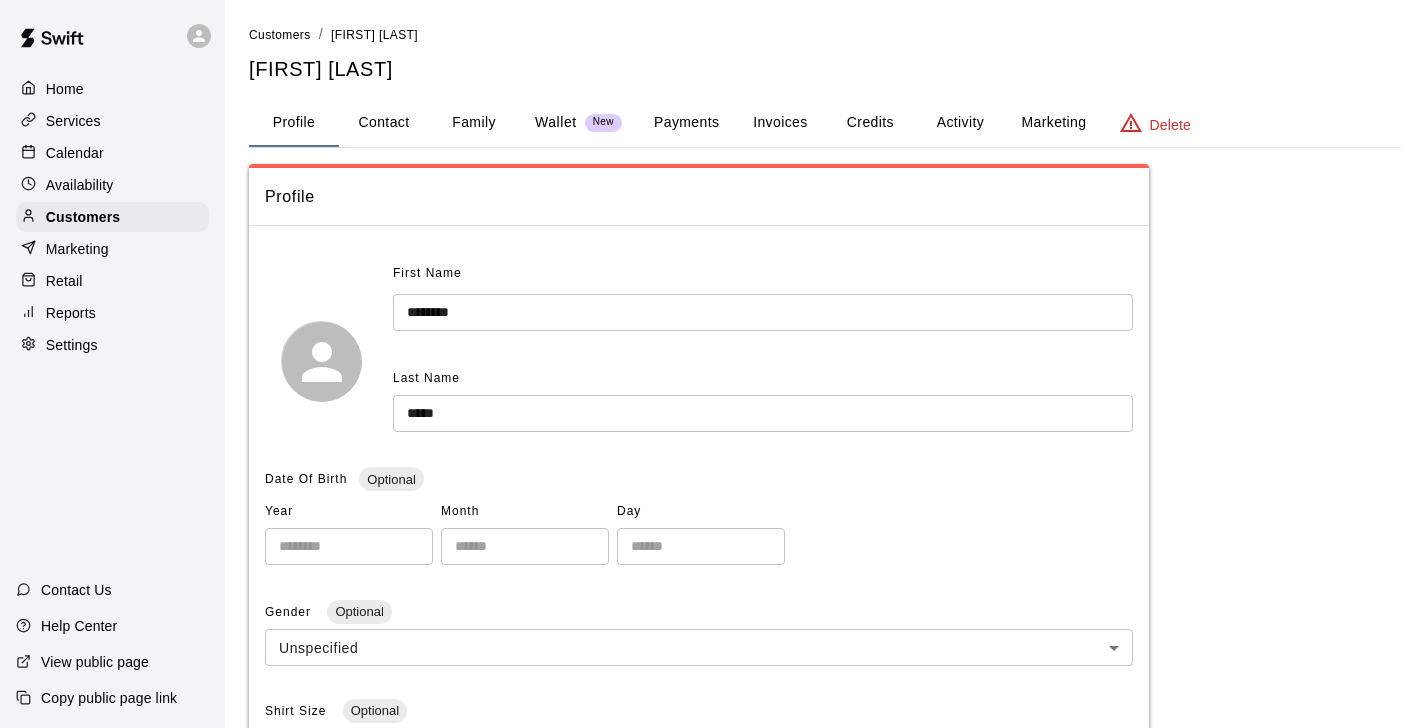 select on "**" 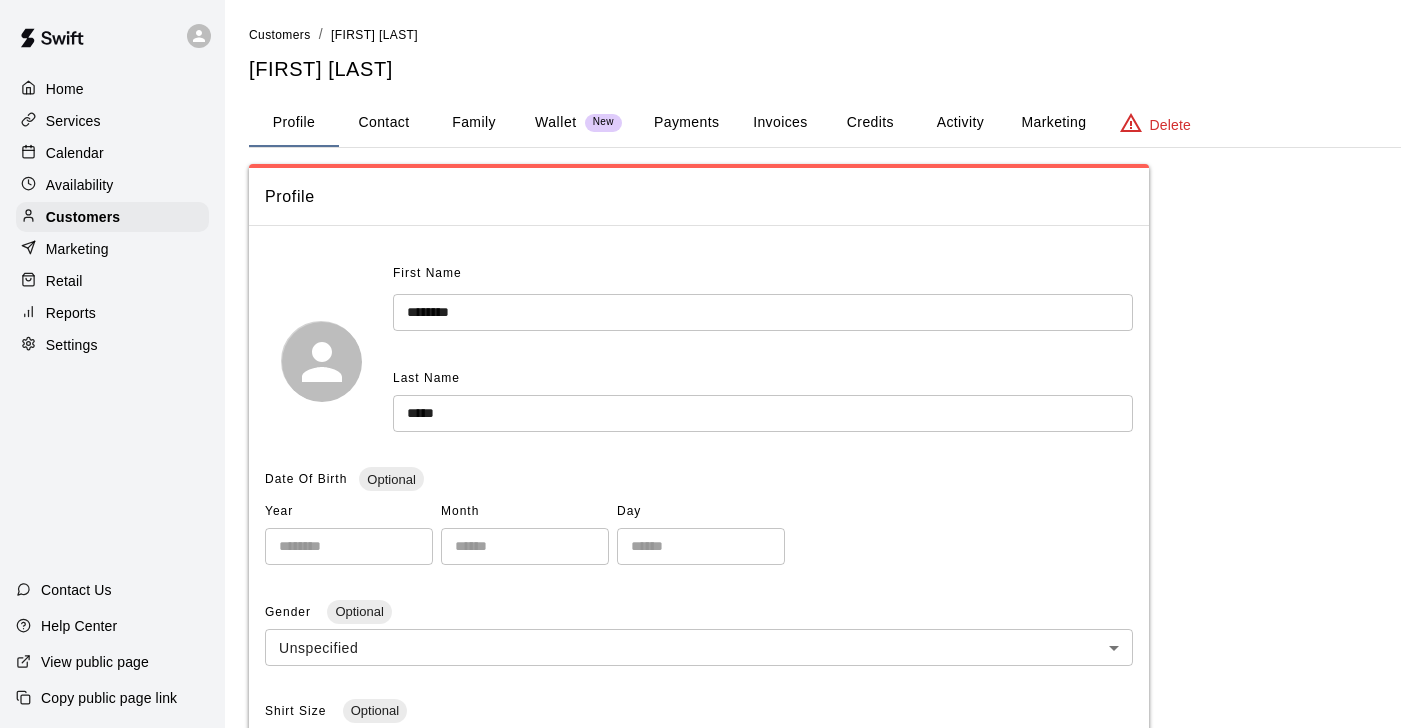 select on "**" 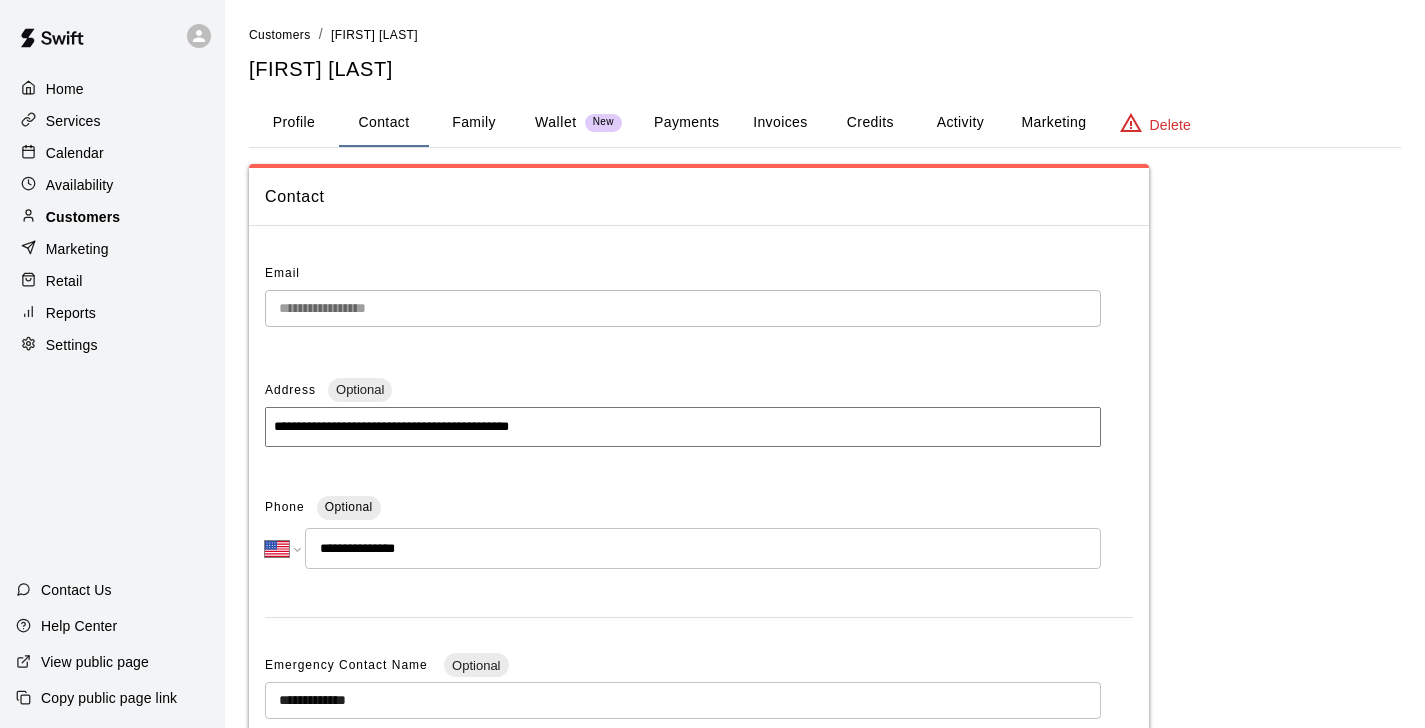 click on "Customers" at bounding box center [83, 217] 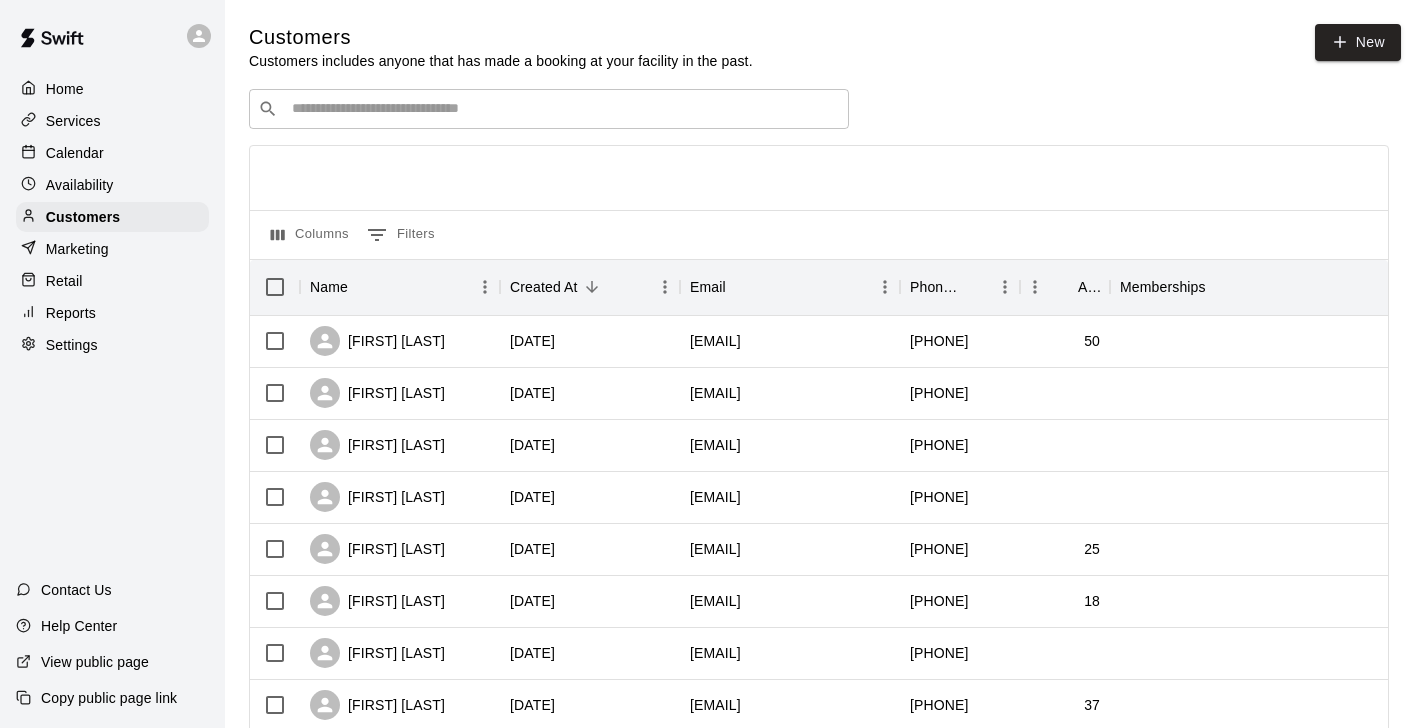 click at bounding box center [563, 109] 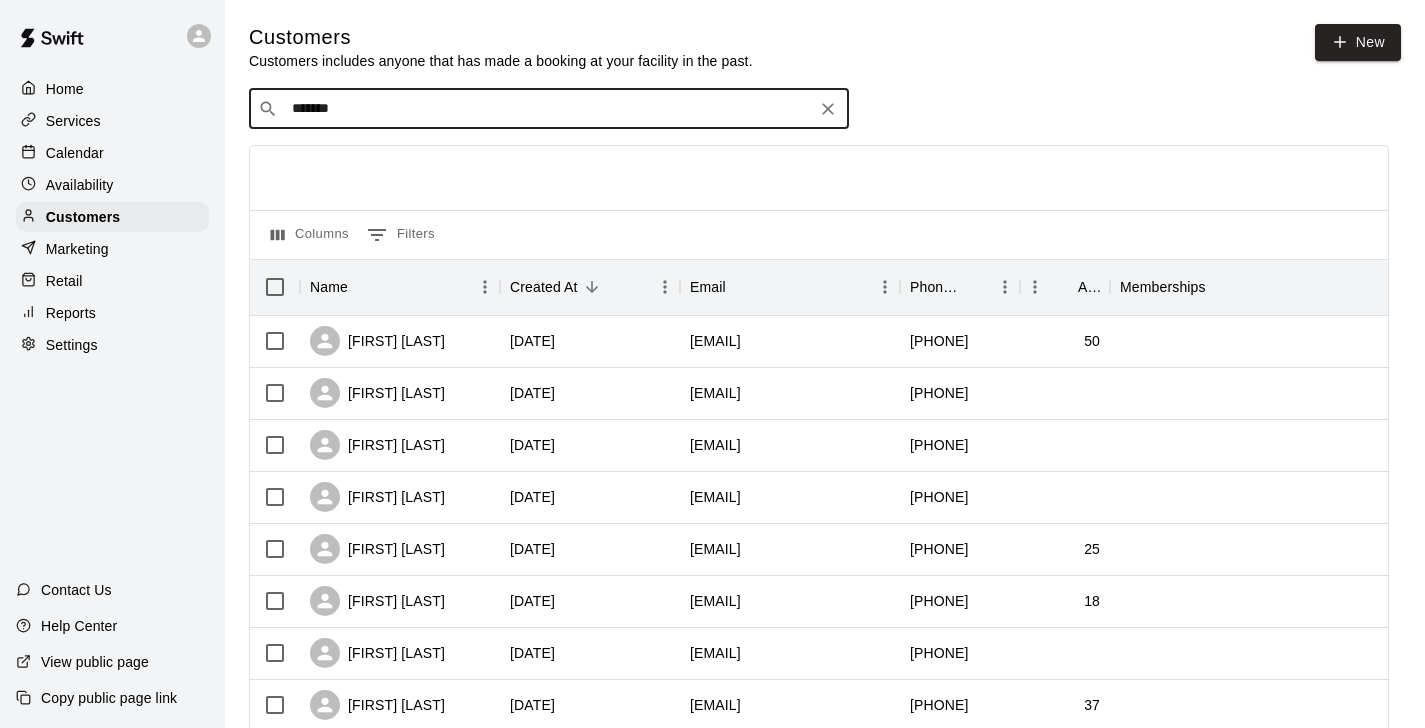 type on "*******" 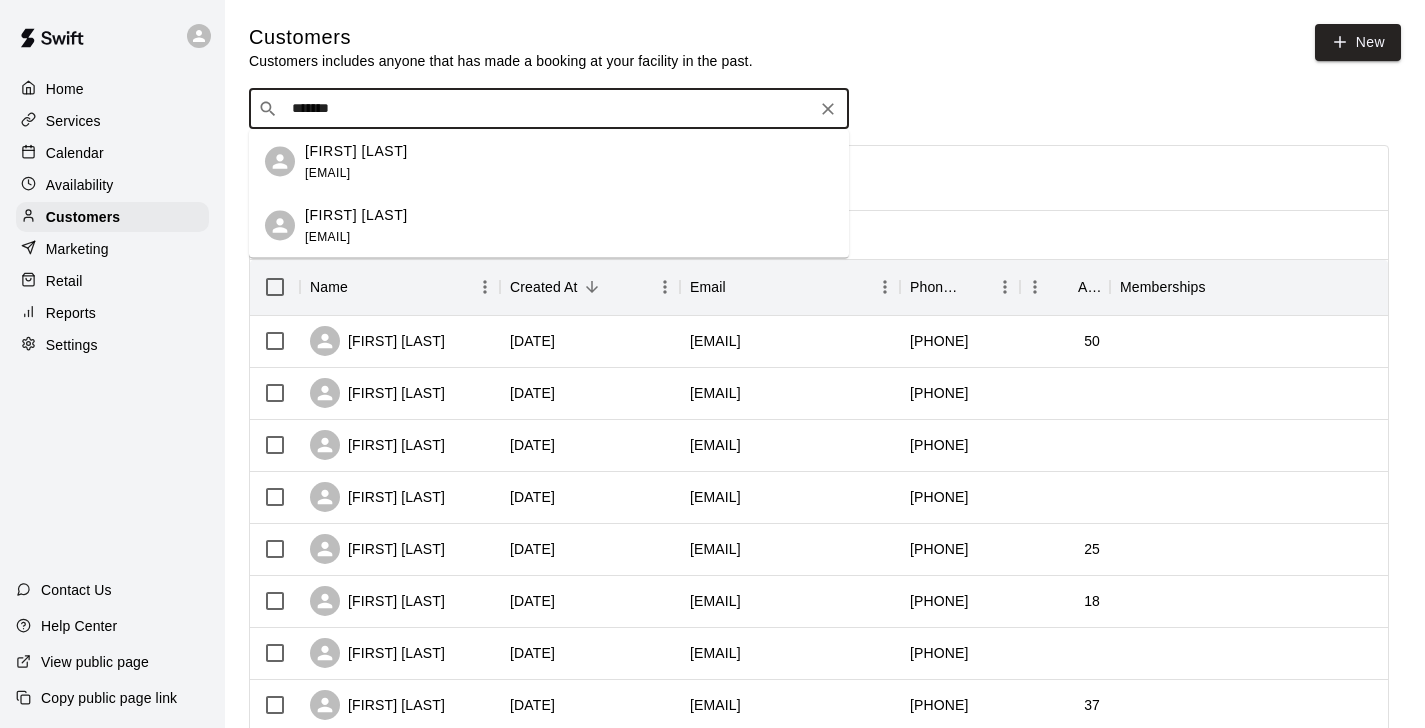 click on "[FIRST] [LAST]" at bounding box center [356, 150] 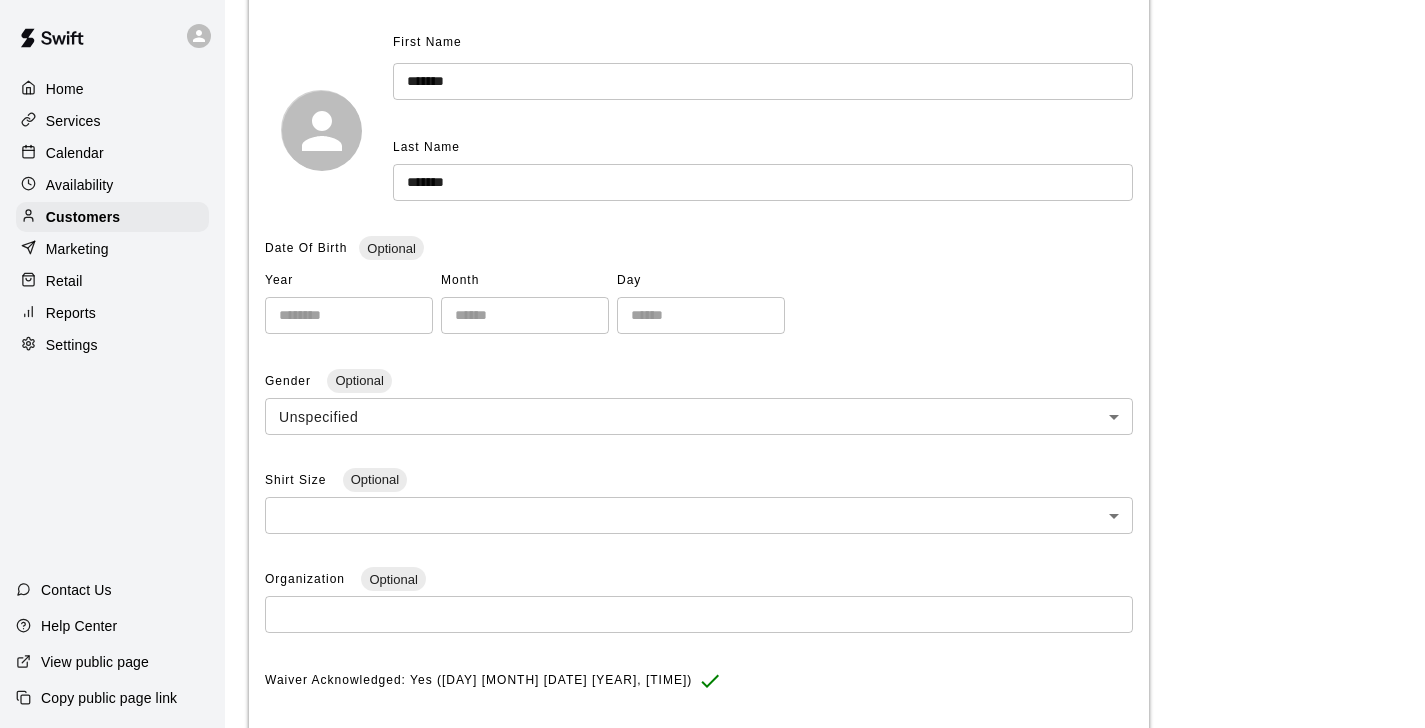scroll, scrollTop: 0, scrollLeft: 0, axis: both 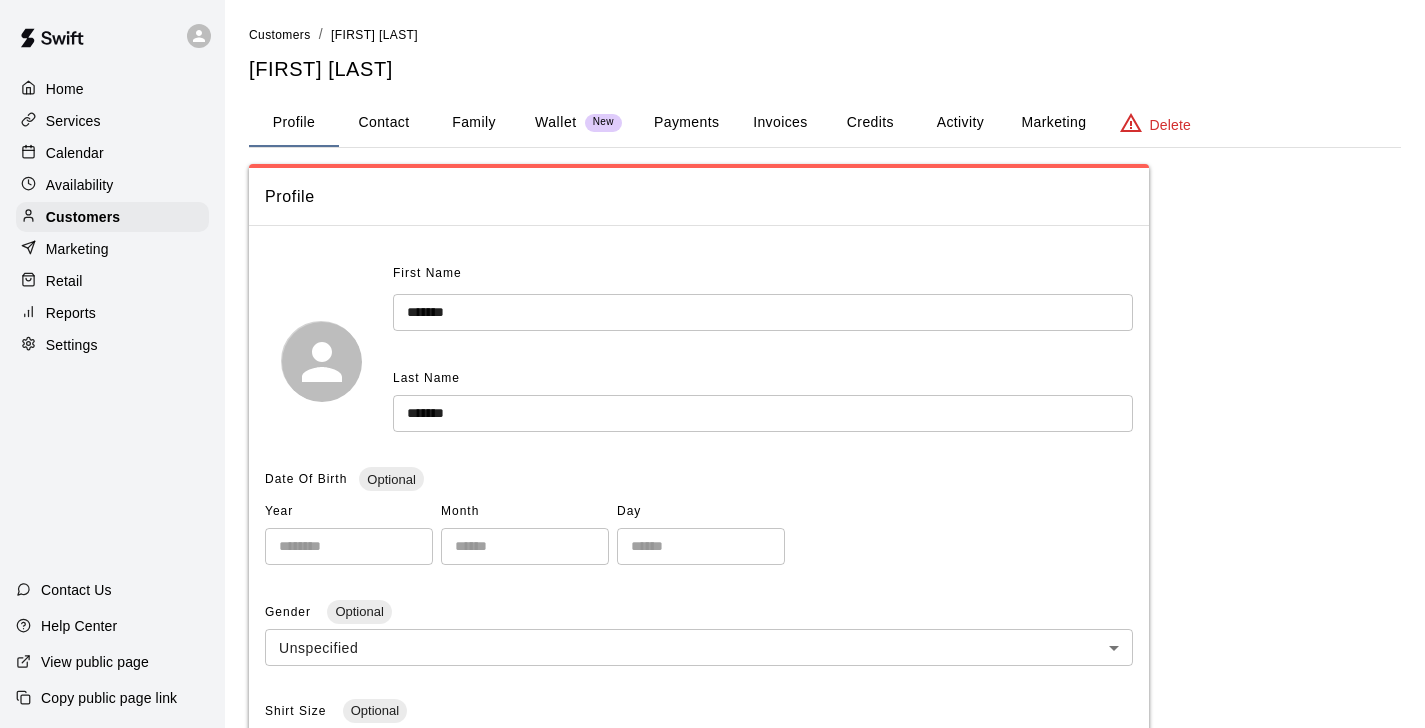 click on "Contact" at bounding box center (384, 123) 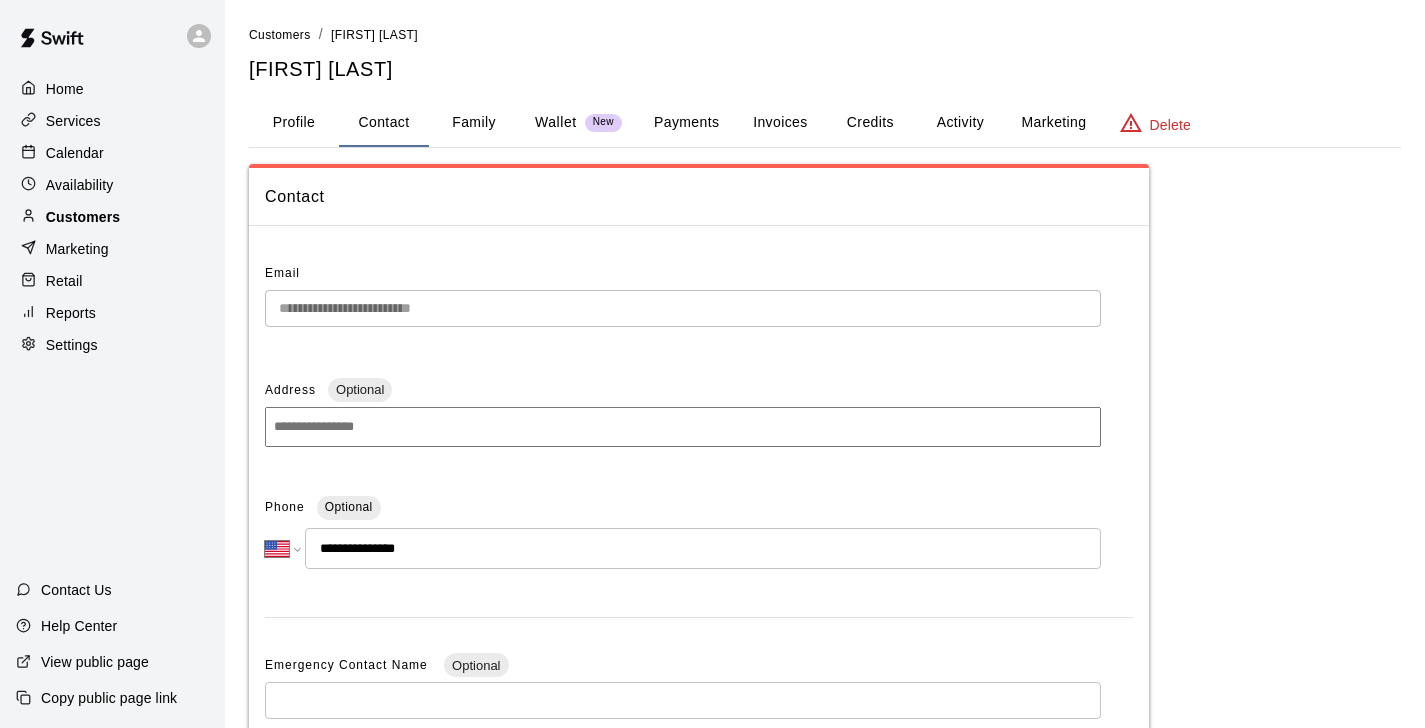 click on "Customers" at bounding box center [83, 217] 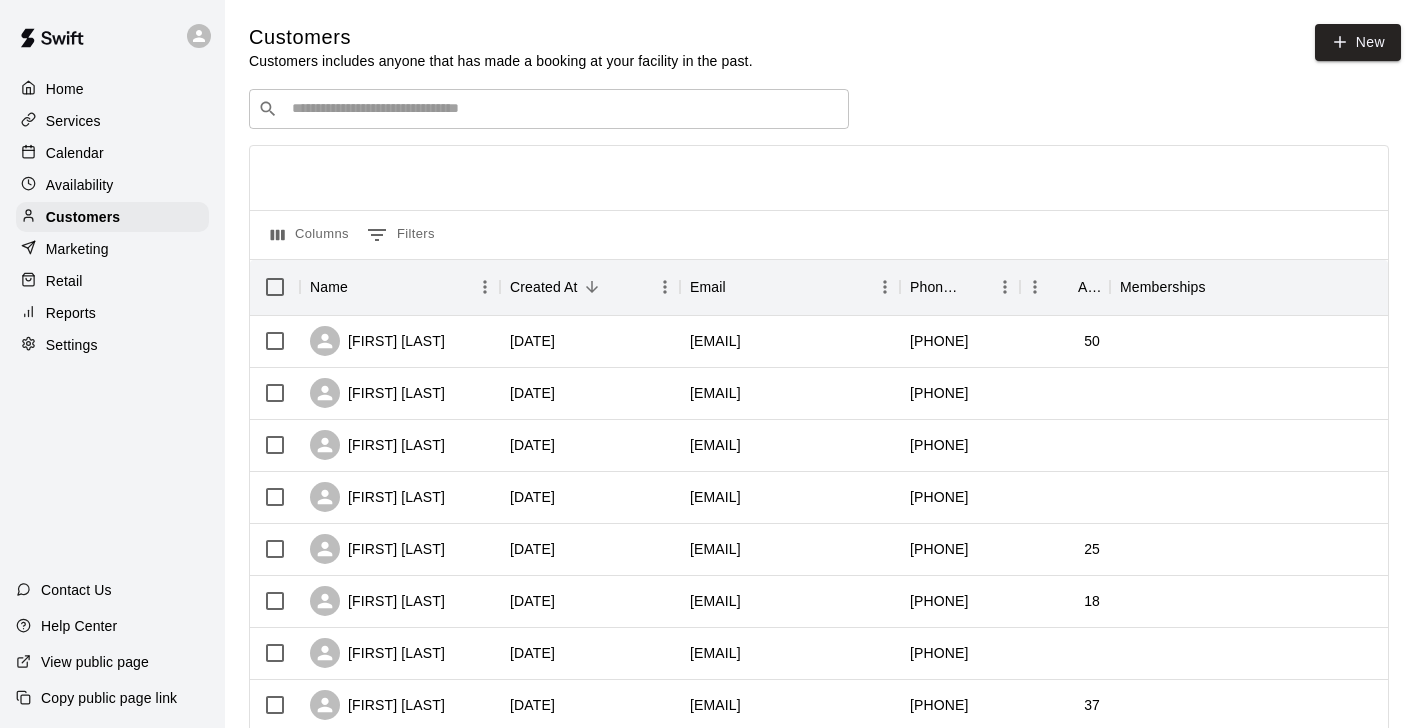 click on "​ ​" at bounding box center (549, 109) 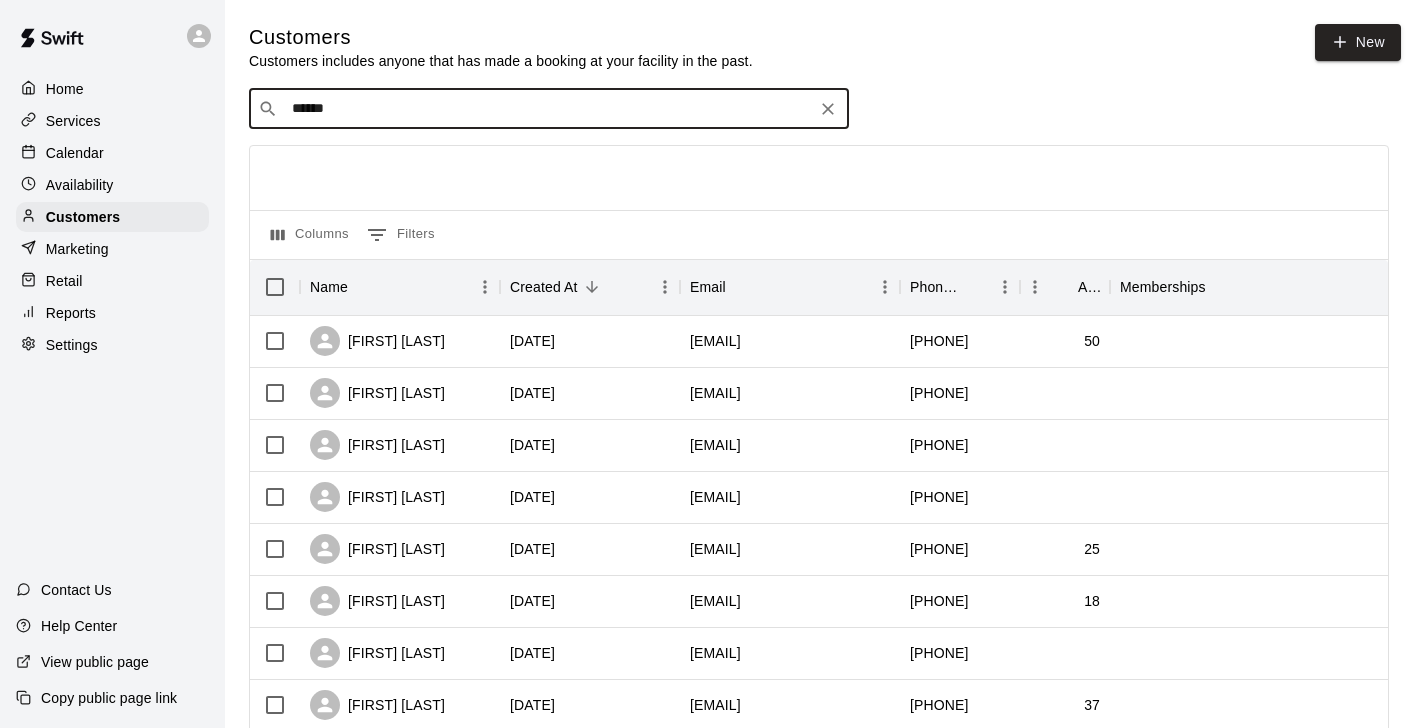 type on "*******" 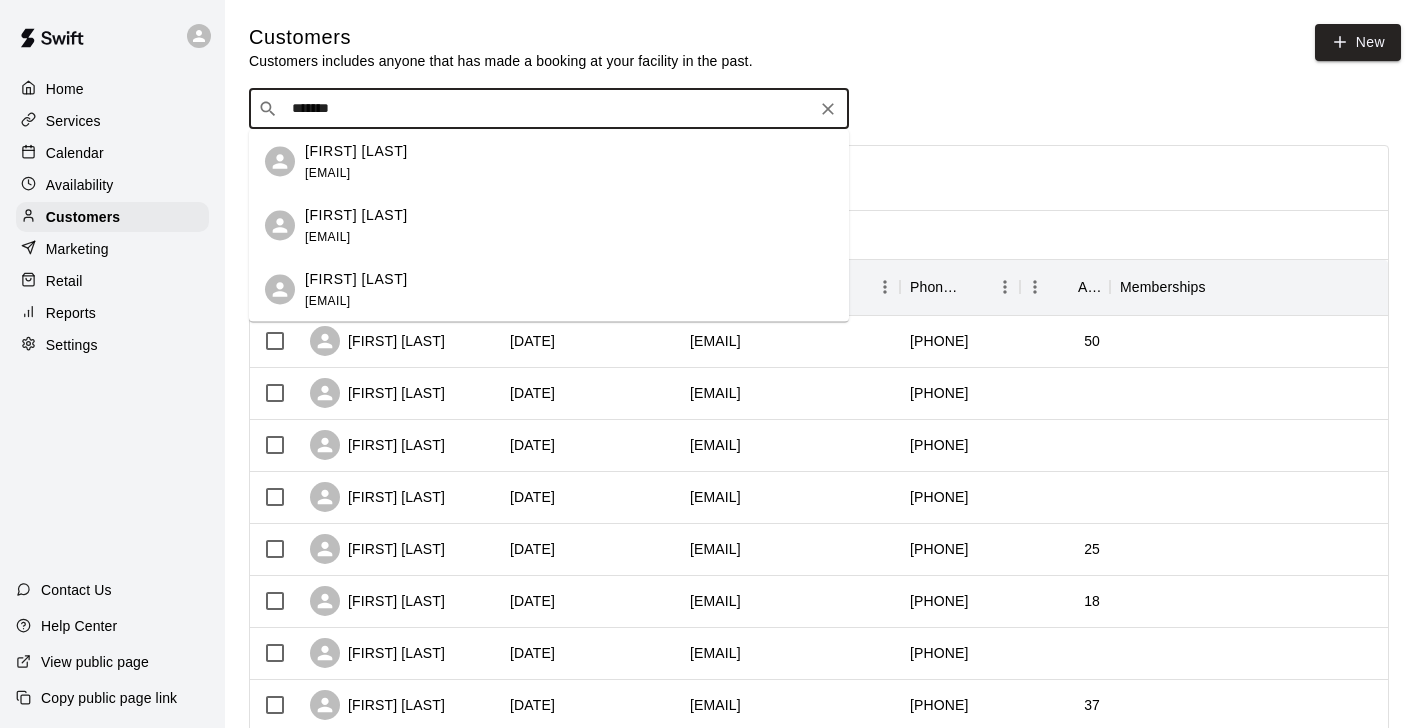 click on "[EMAIL]" at bounding box center [327, 172] 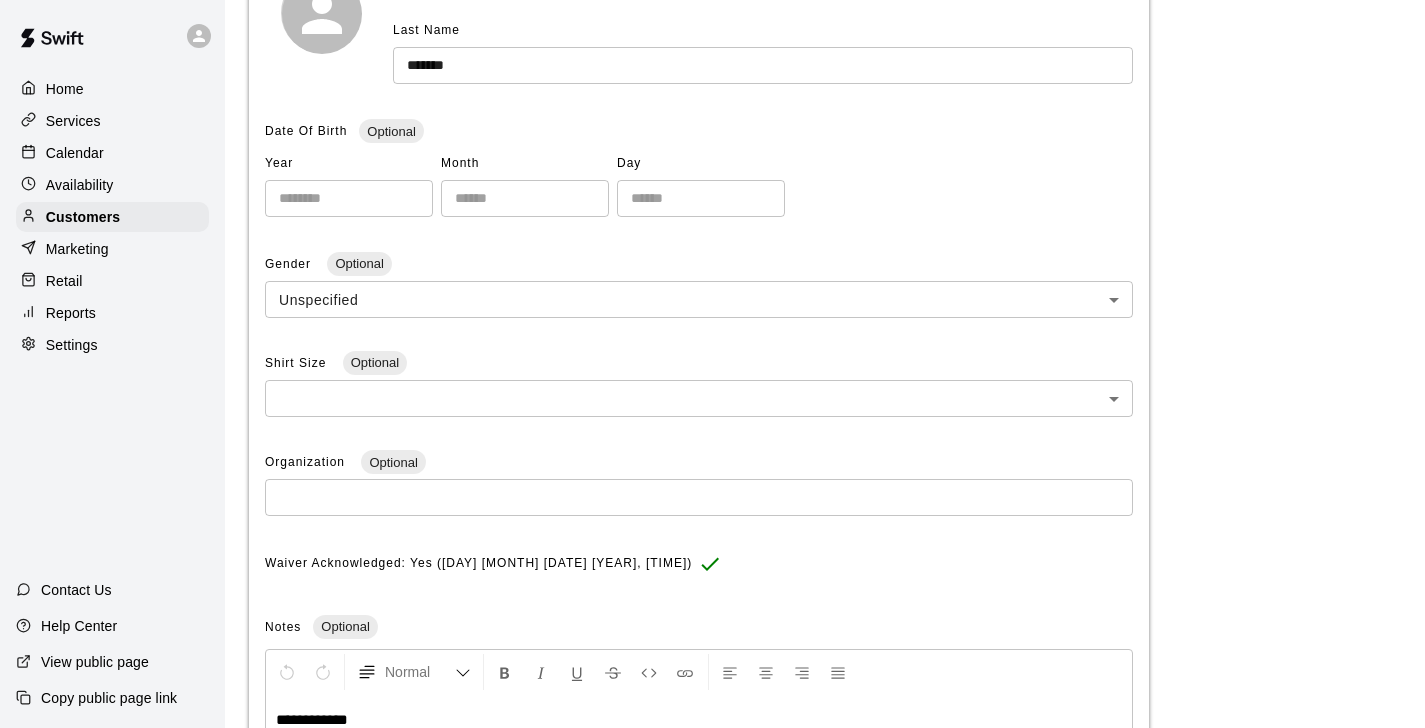 scroll, scrollTop: 0, scrollLeft: 0, axis: both 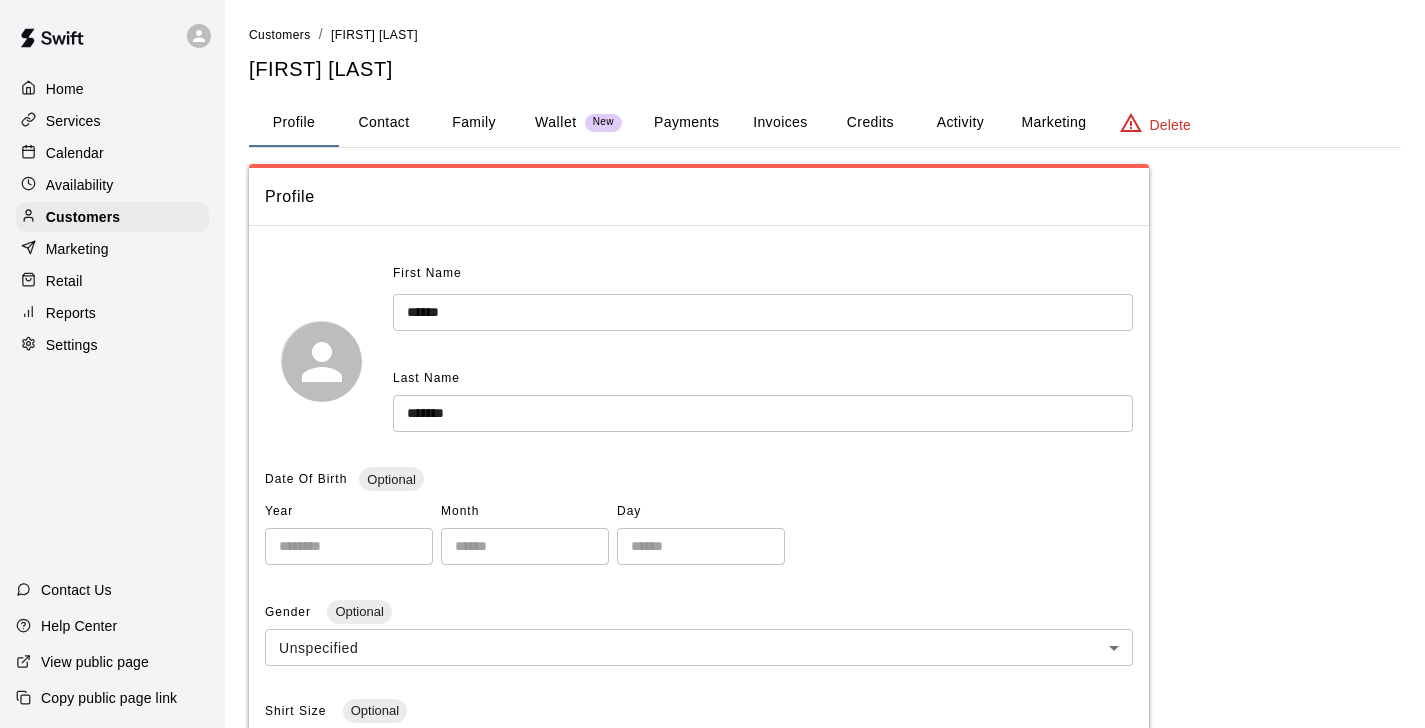 click on "Contact" at bounding box center (384, 123) 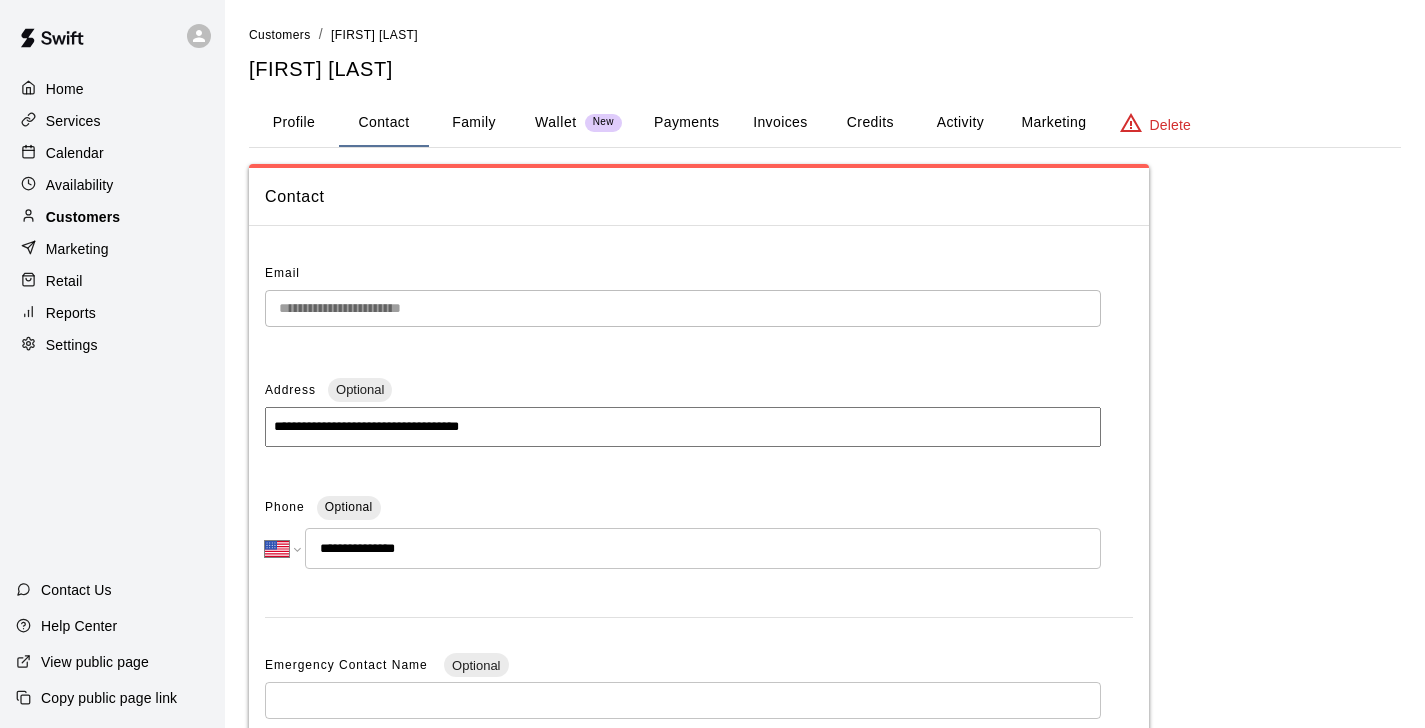 click on "Customers" at bounding box center [83, 217] 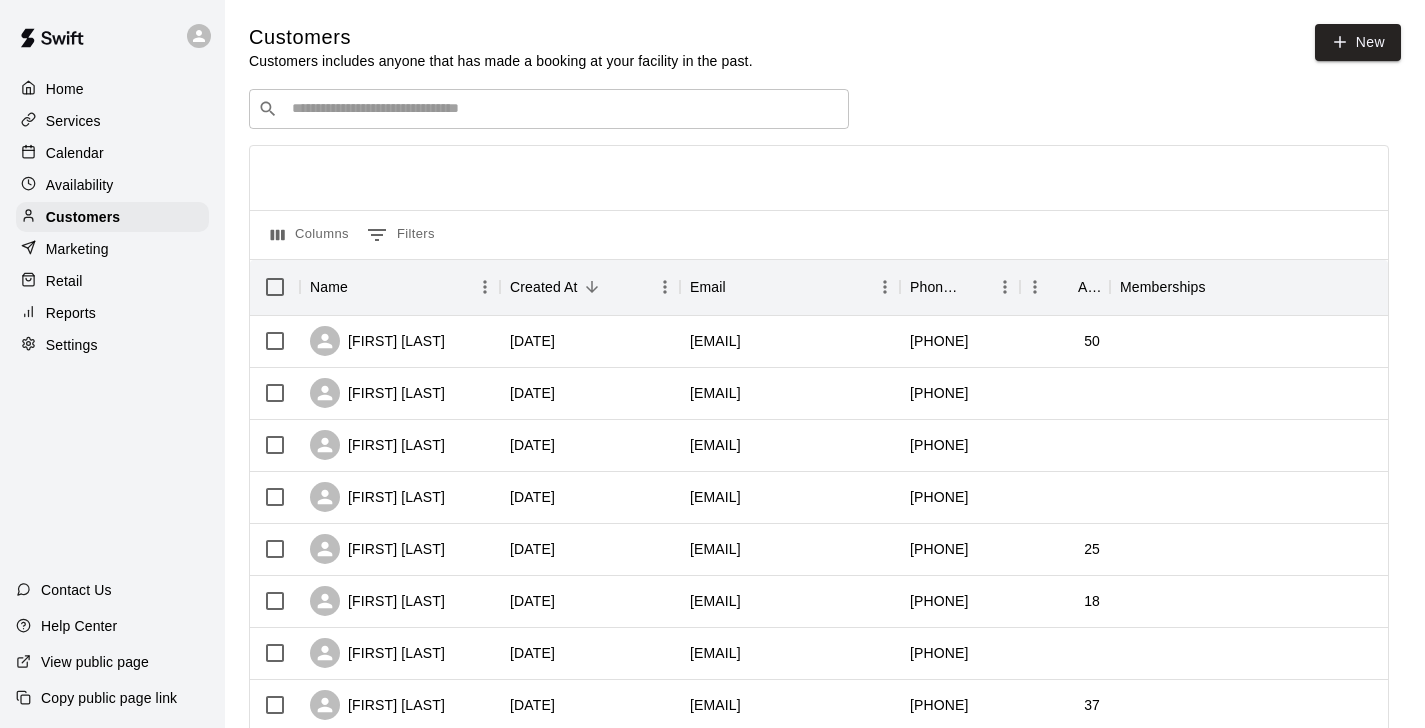 click at bounding box center (563, 109) 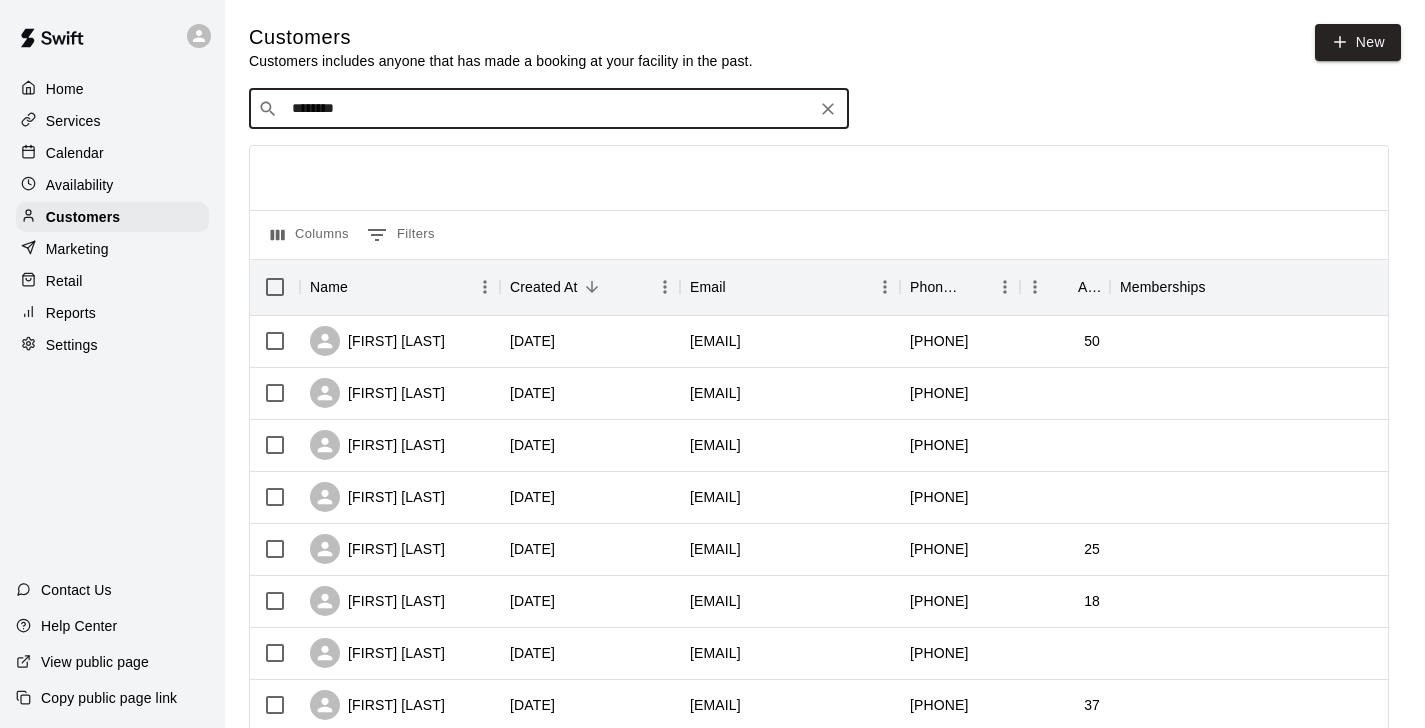 type on "********" 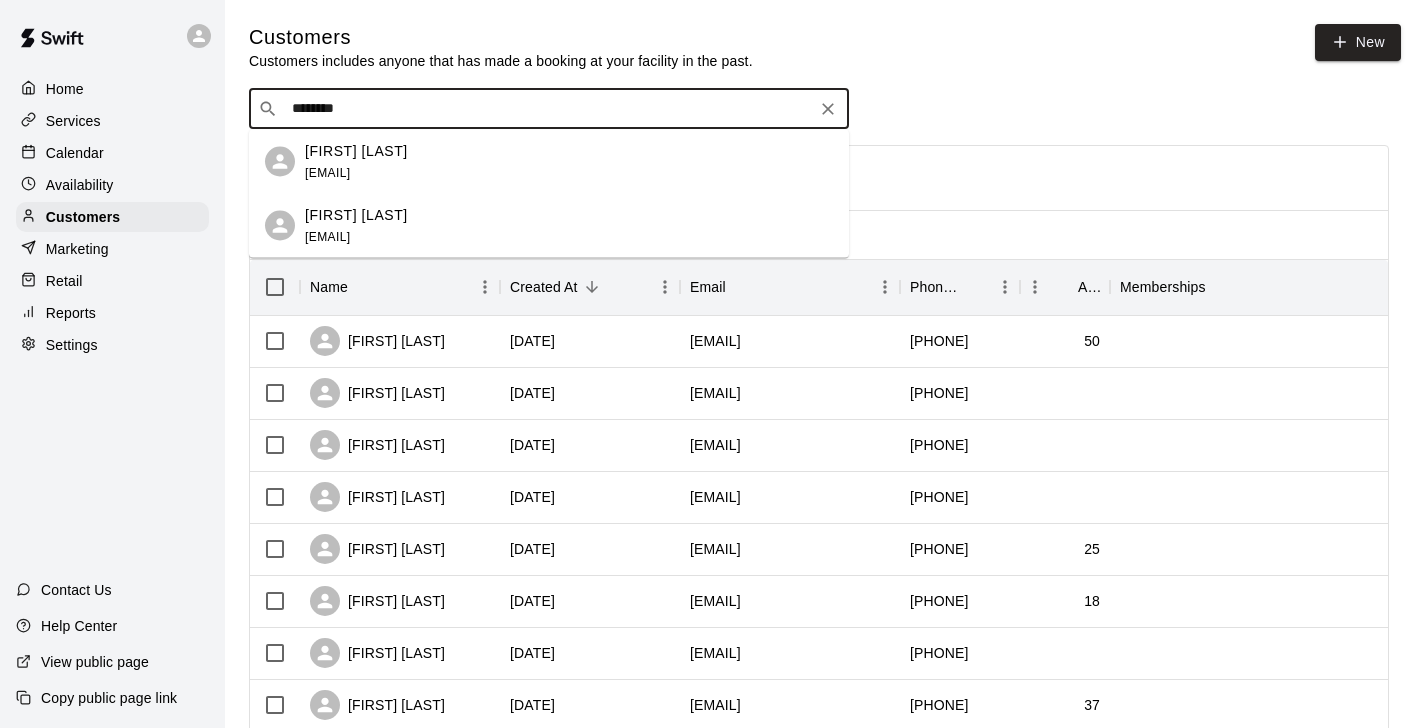 click on "[FIRST] [LAST] [EMAIL]" at bounding box center [356, 161] 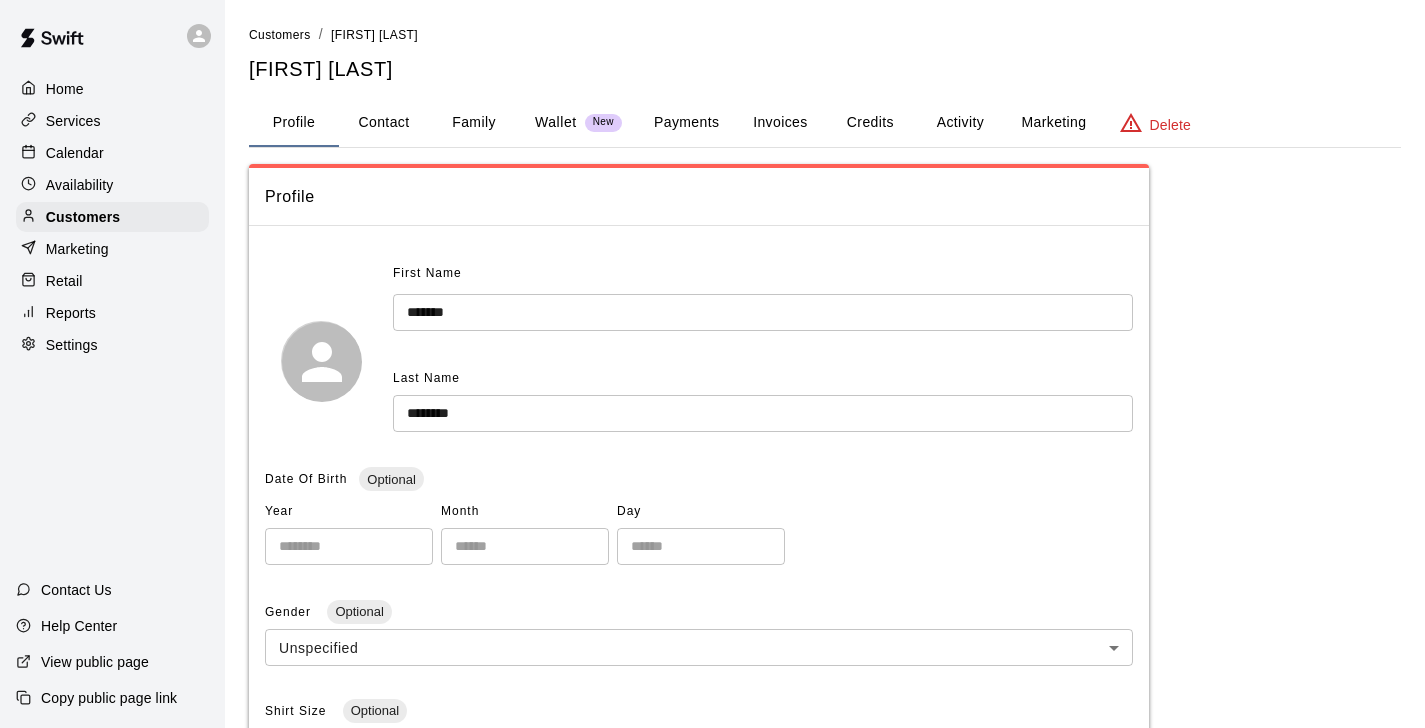 click on "Contact" at bounding box center (384, 123) 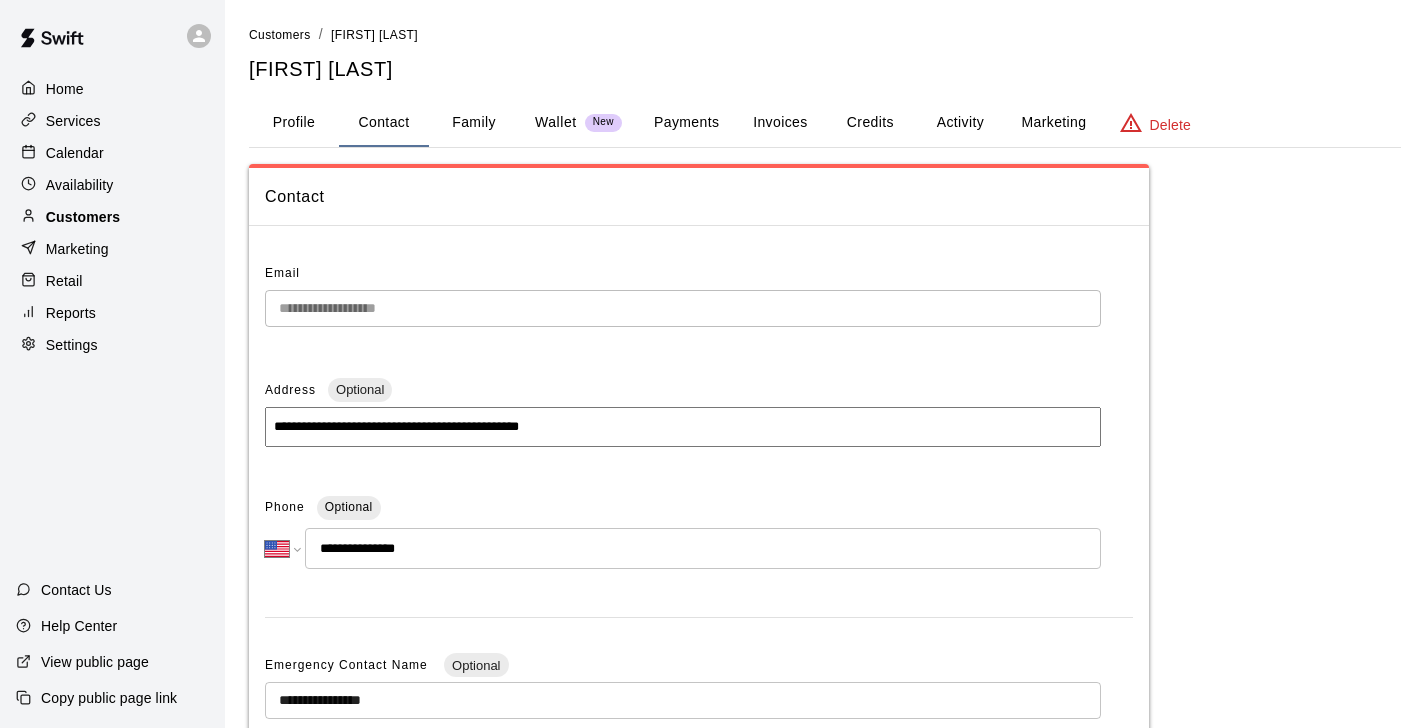 click on "Customers" at bounding box center (112, 217) 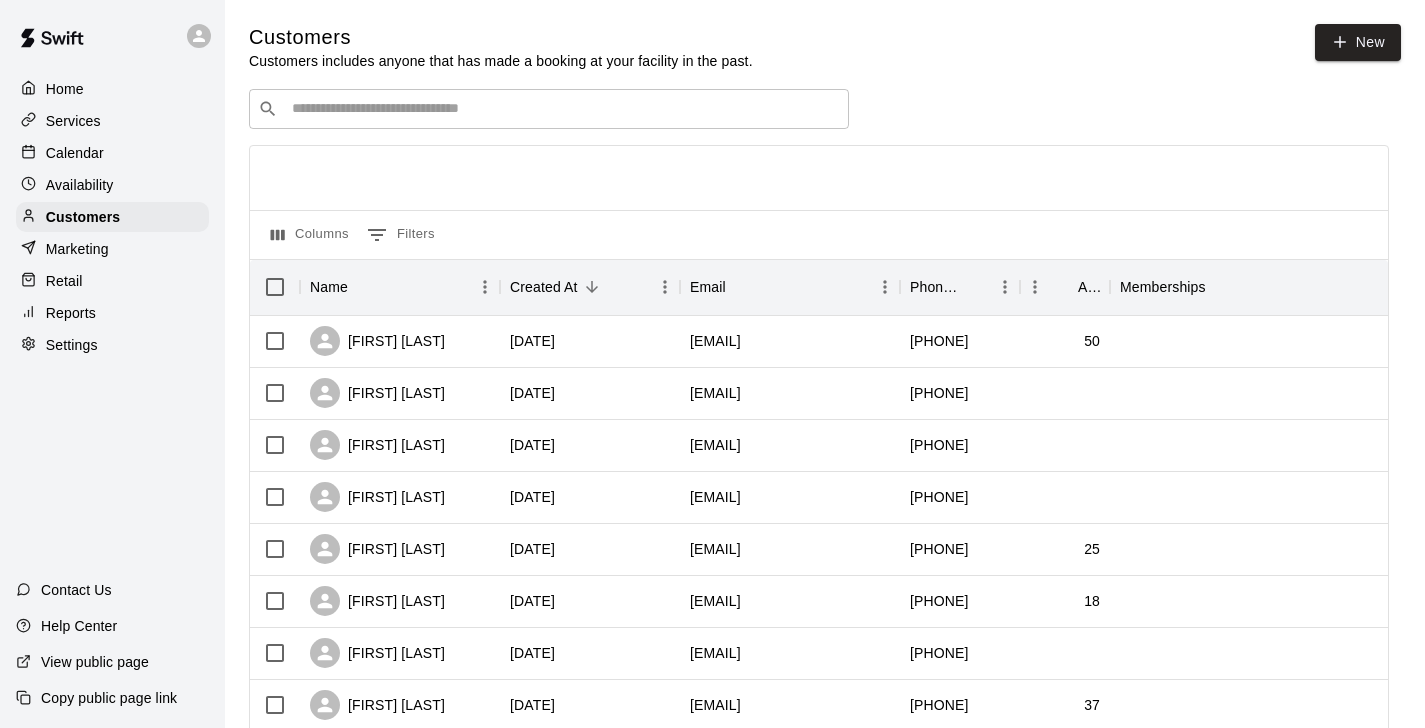 click on "​ ​" at bounding box center [549, 109] 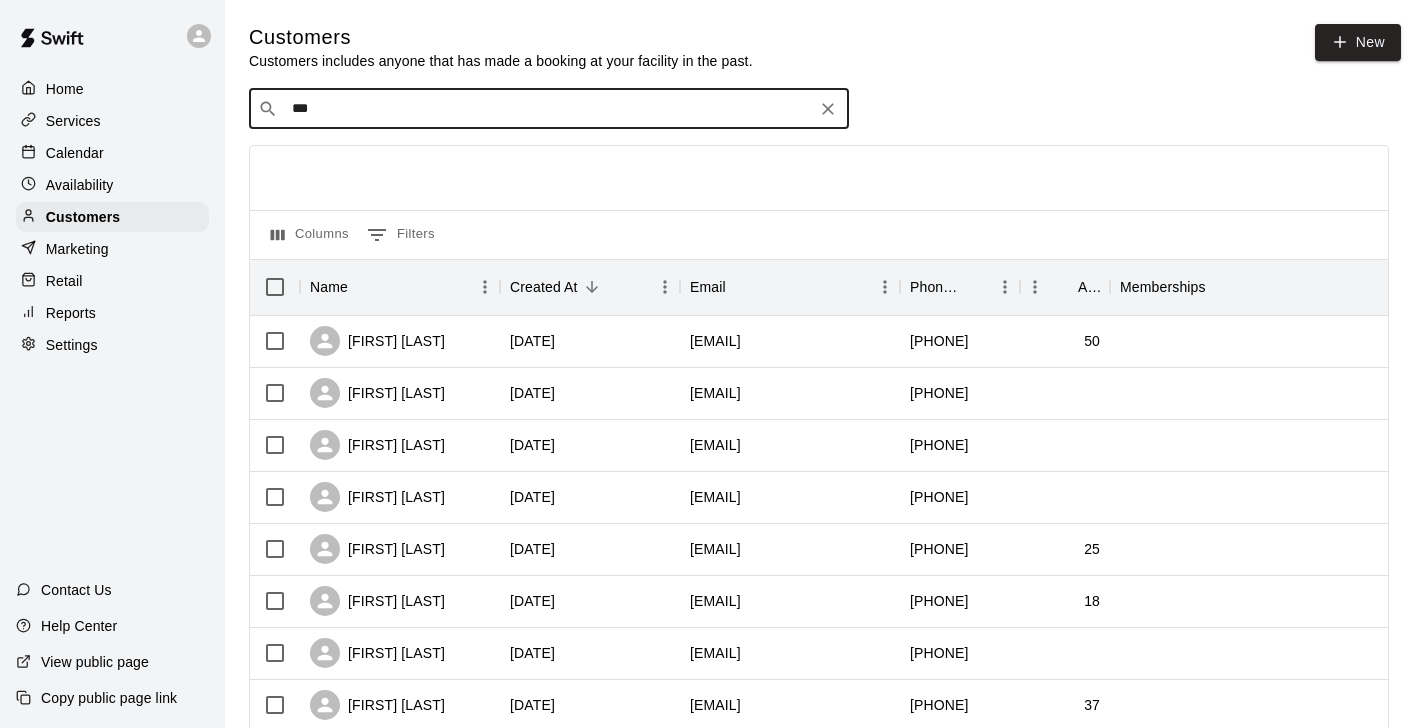 type on "****" 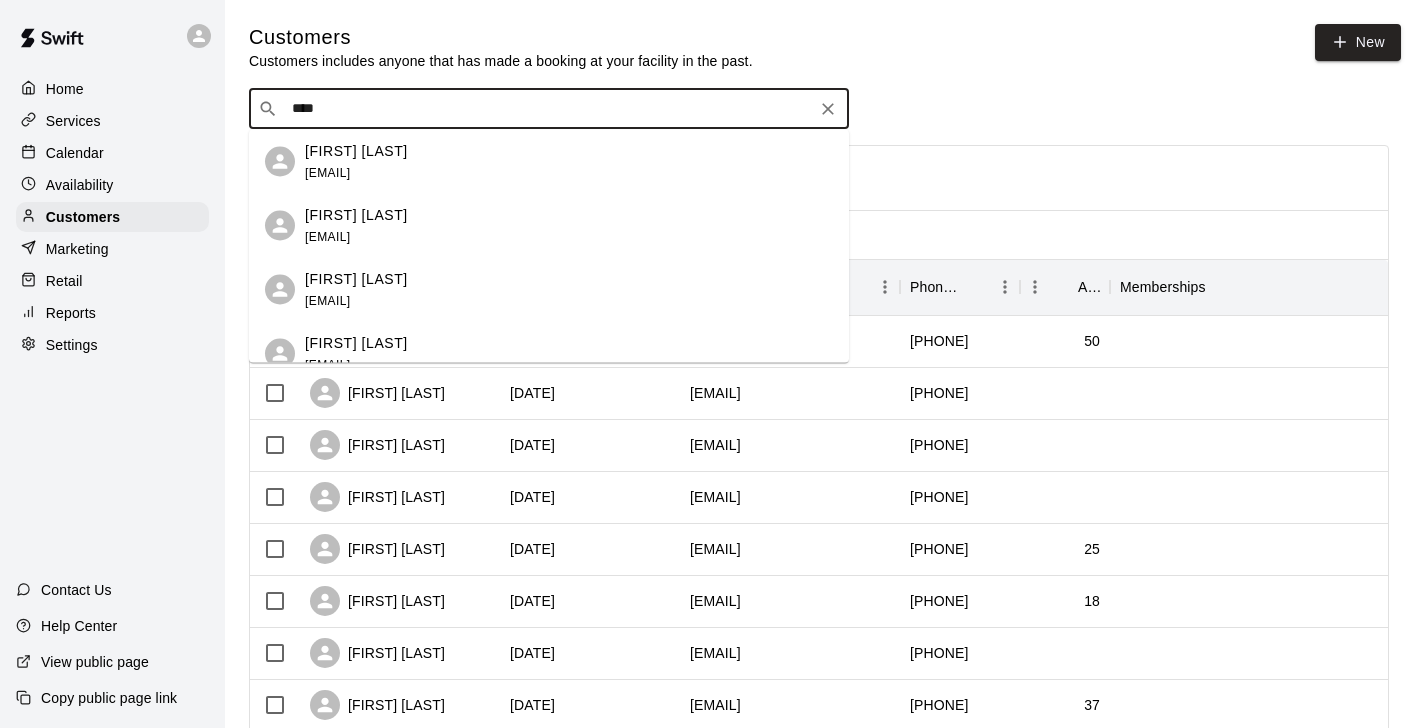 click on "[FIRST] [LAST] [EMAIL]" at bounding box center (356, 161) 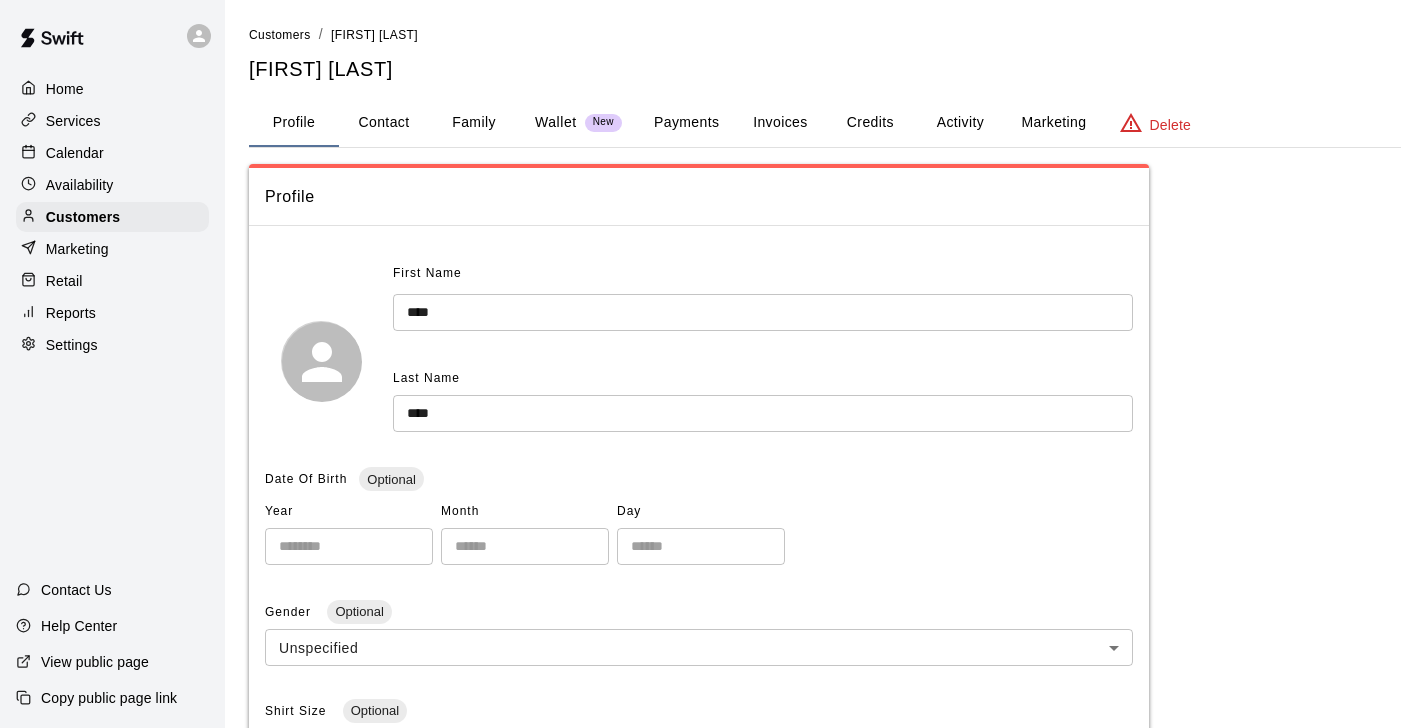 click on "Contact" at bounding box center [384, 123] 